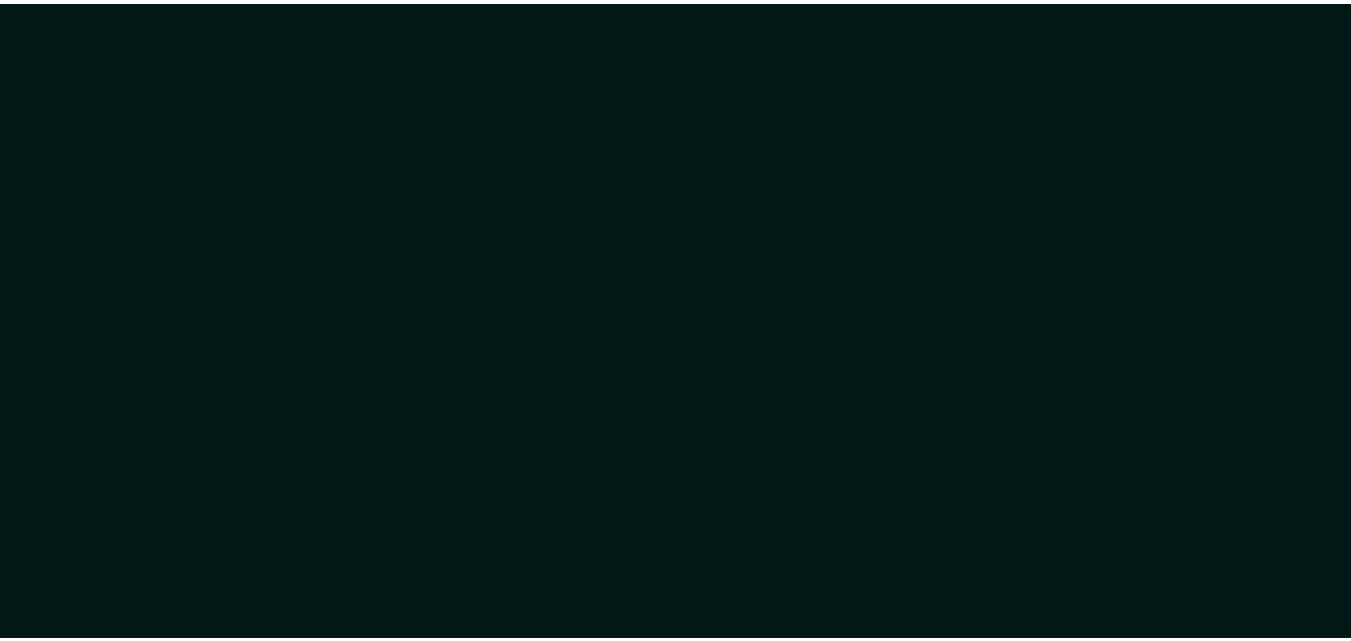 scroll, scrollTop: 0, scrollLeft: 0, axis: both 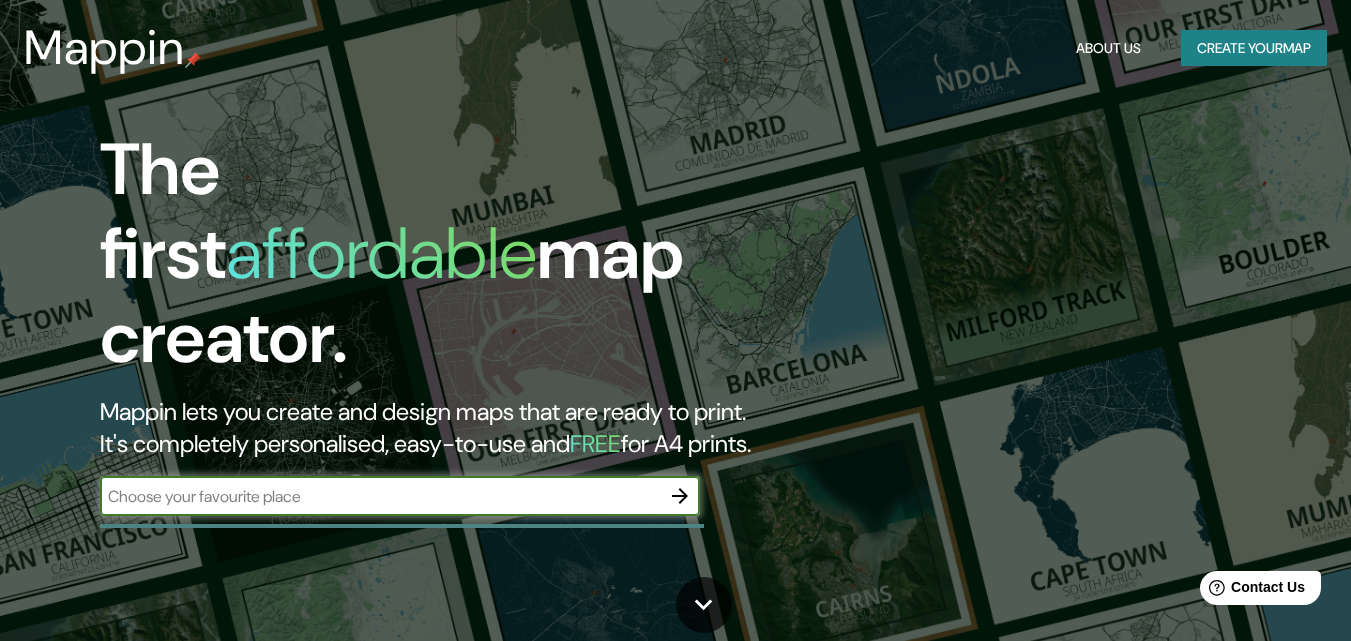 click at bounding box center [380, 496] 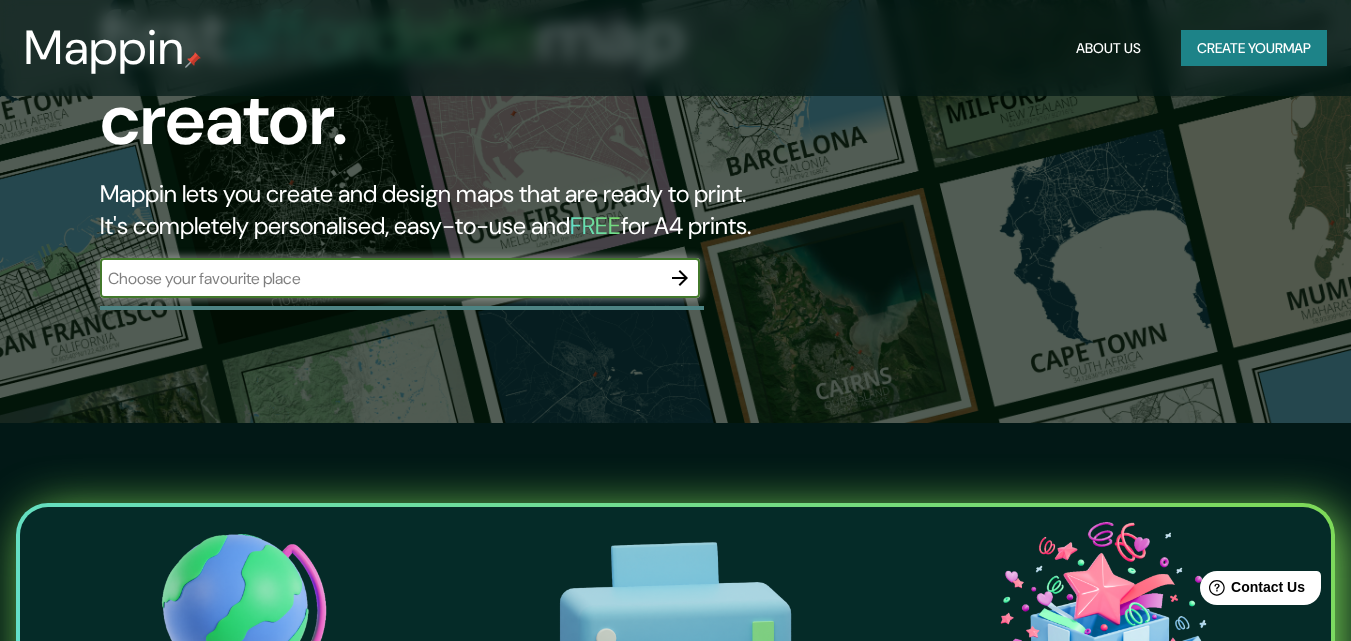 scroll, scrollTop: 200, scrollLeft: 0, axis: vertical 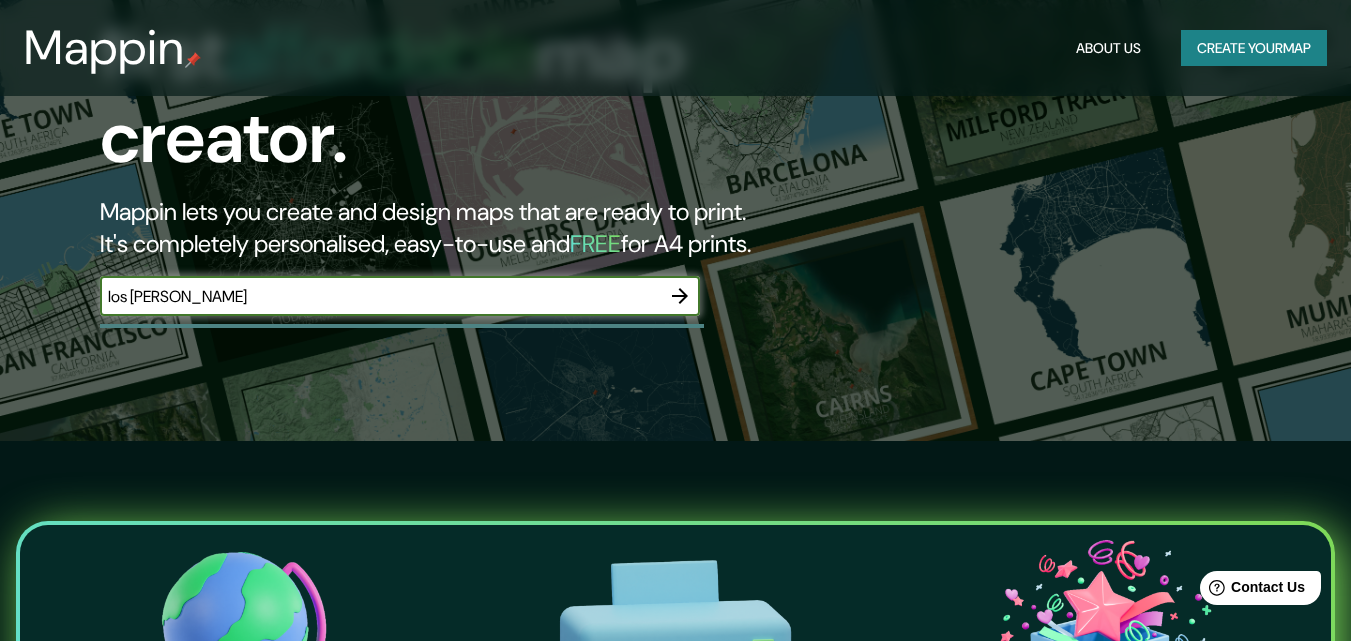 type on "los [PERSON_NAME]" 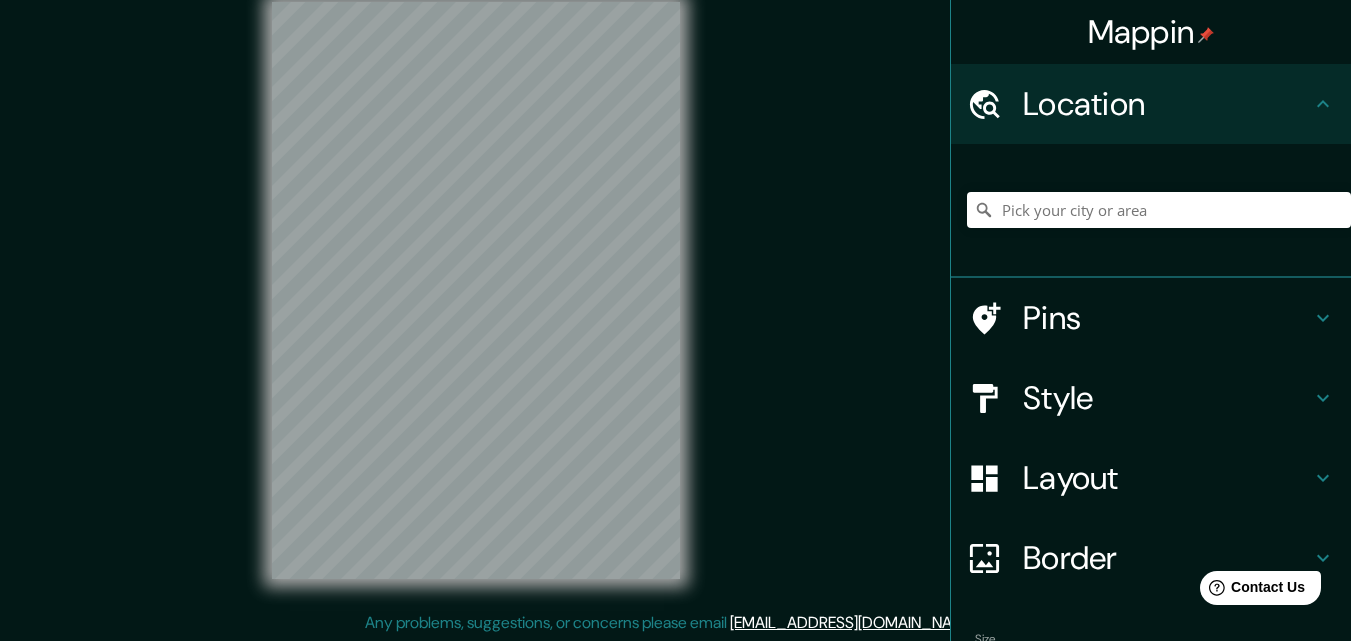 scroll, scrollTop: 0, scrollLeft: 0, axis: both 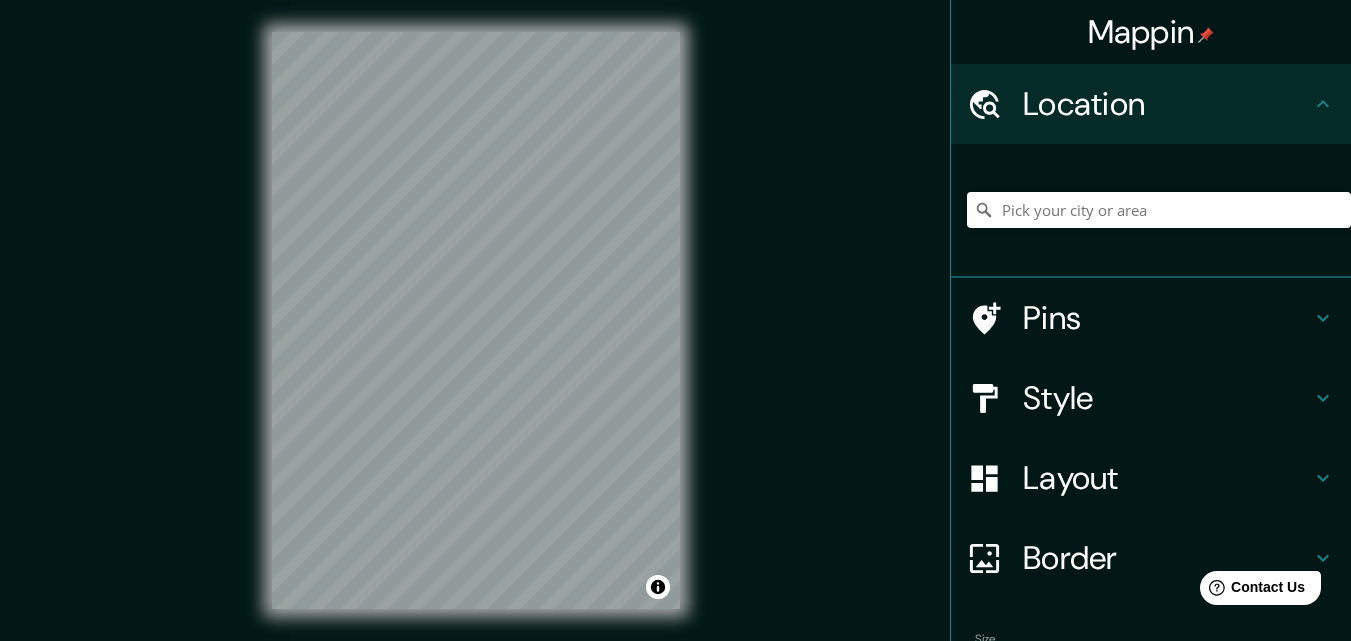 click on "Location" at bounding box center (1167, 104) 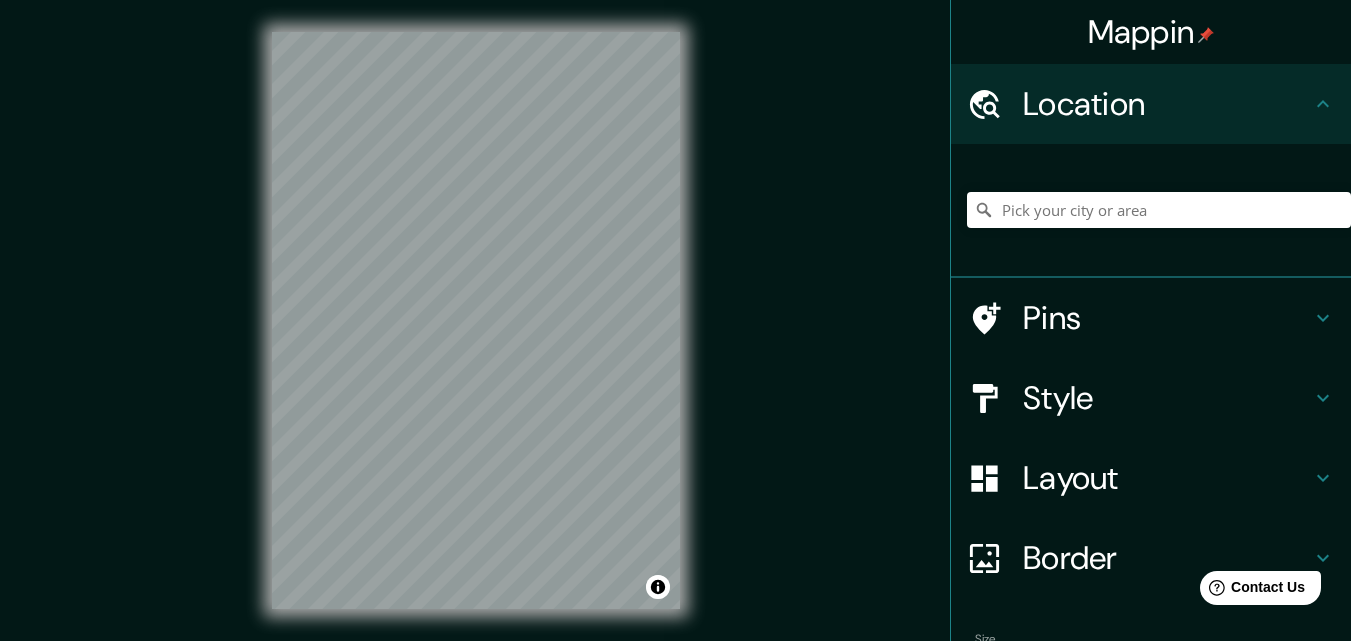 click on "© Mapbox   © OpenStreetMap   Improve this map" at bounding box center [476, 320] 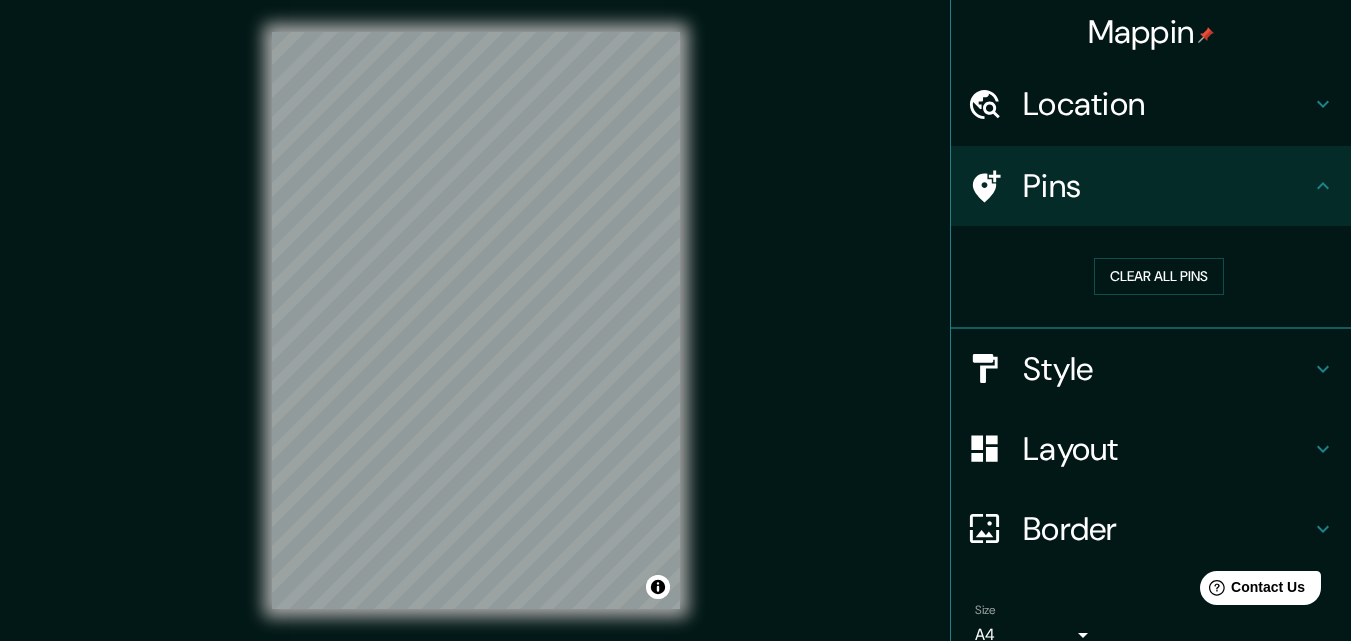 click on "Style" at bounding box center [1167, 369] 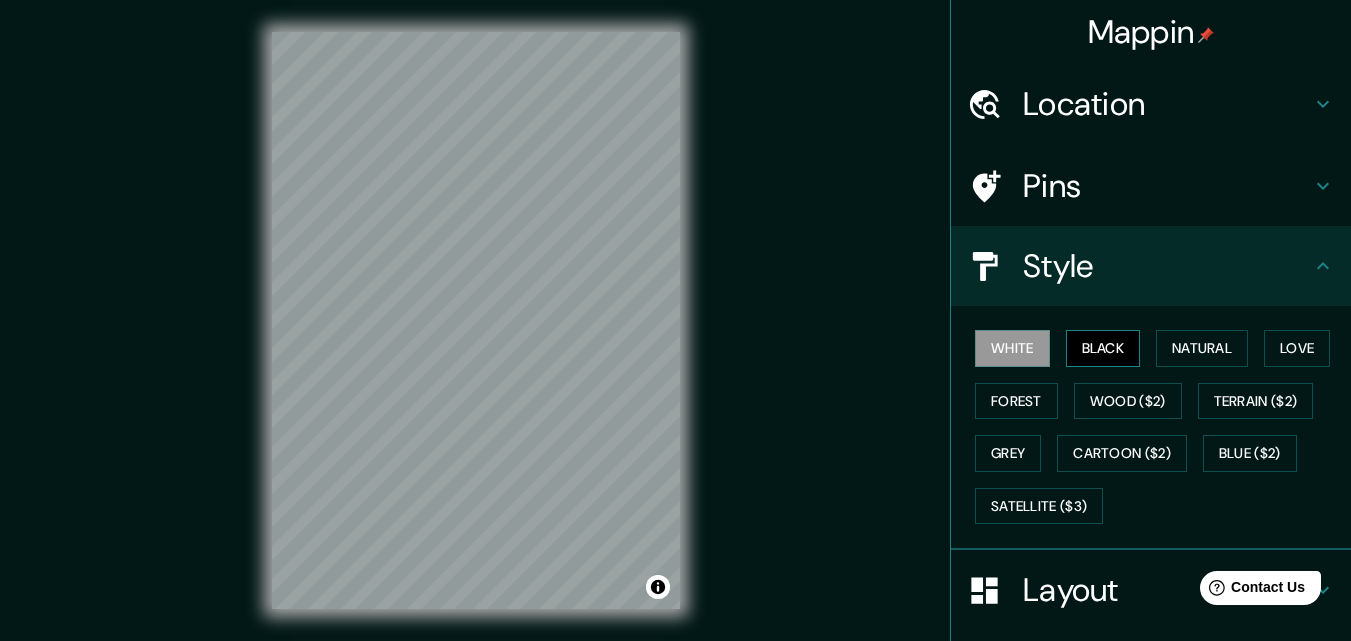 click on "Black" at bounding box center [1103, 348] 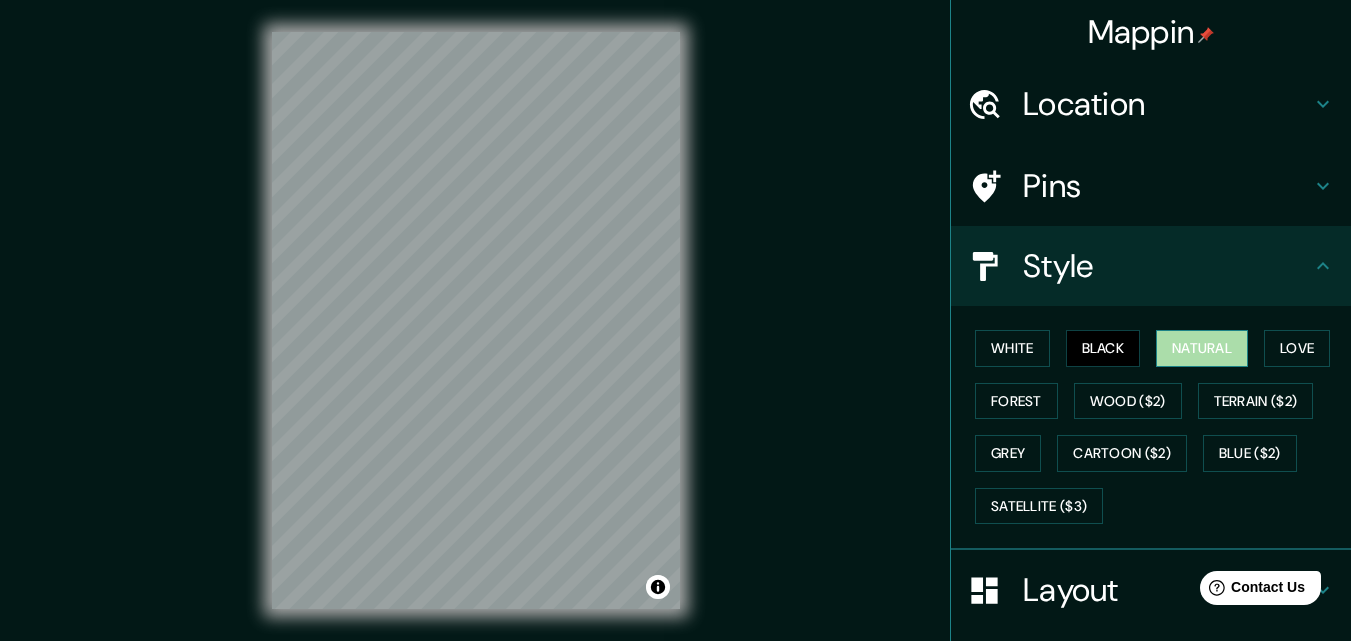 click on "Natural" at bounding box center [1202, 348] 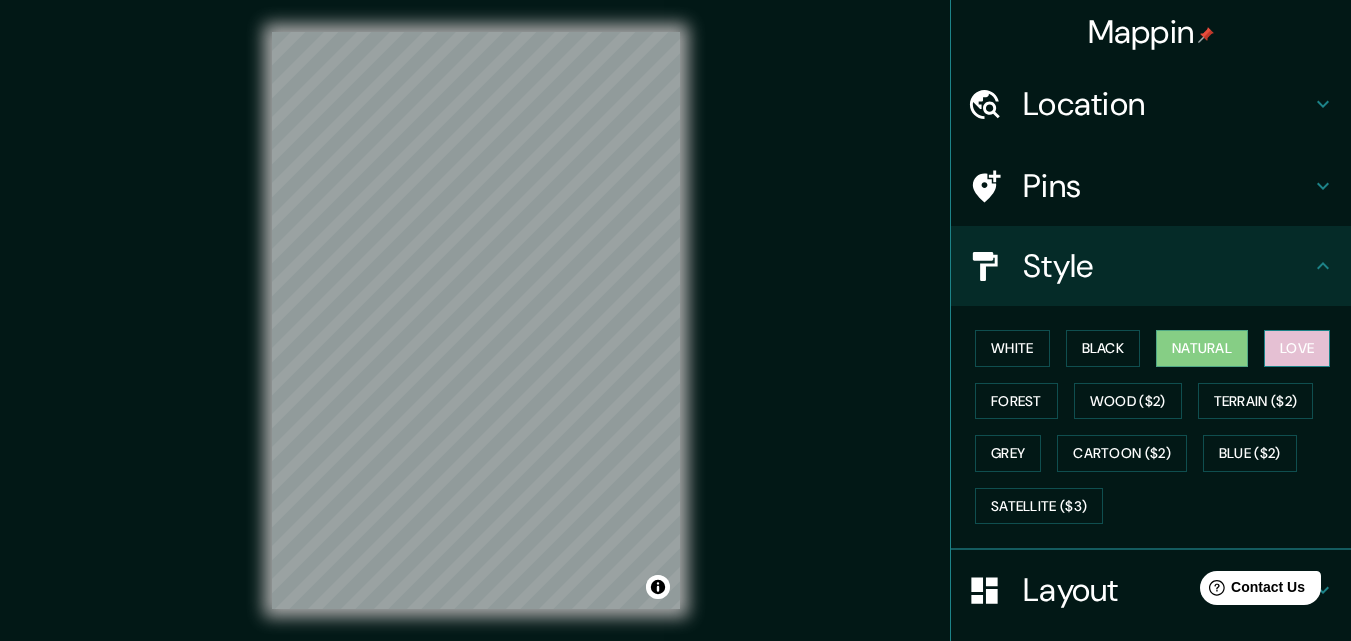 click on "Love" at bounding box center [1297, 348] 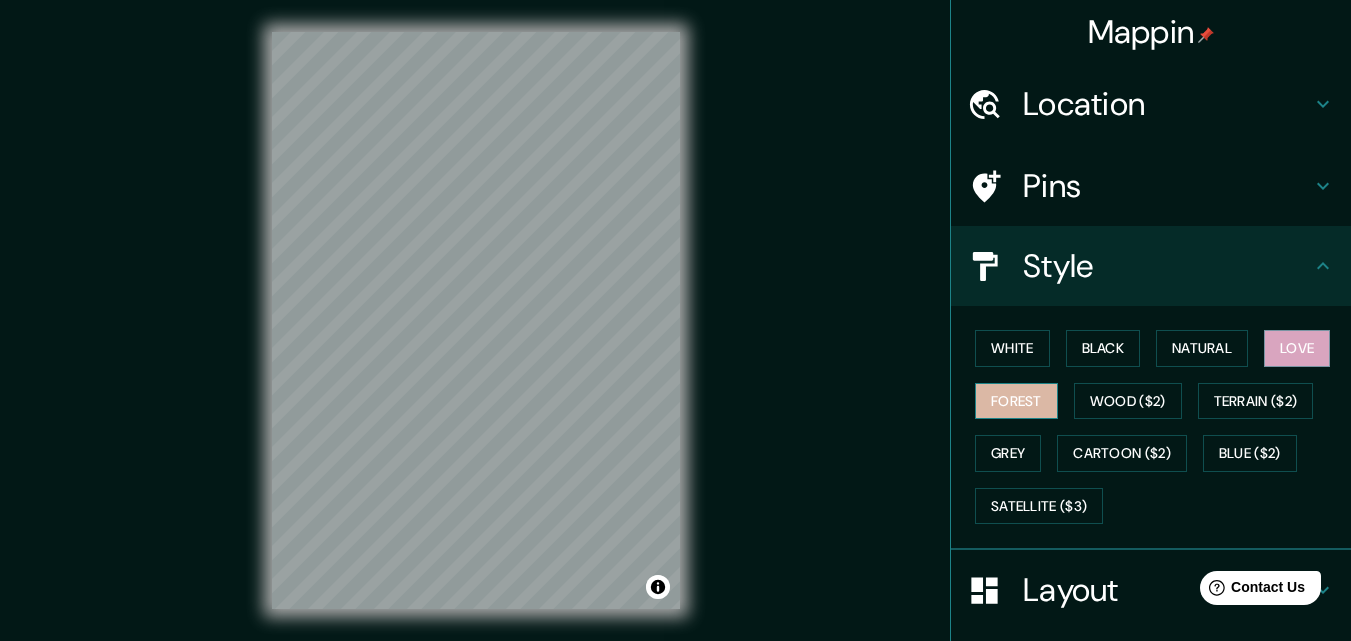 click on "Forest" at bounding box center (1016, 401) 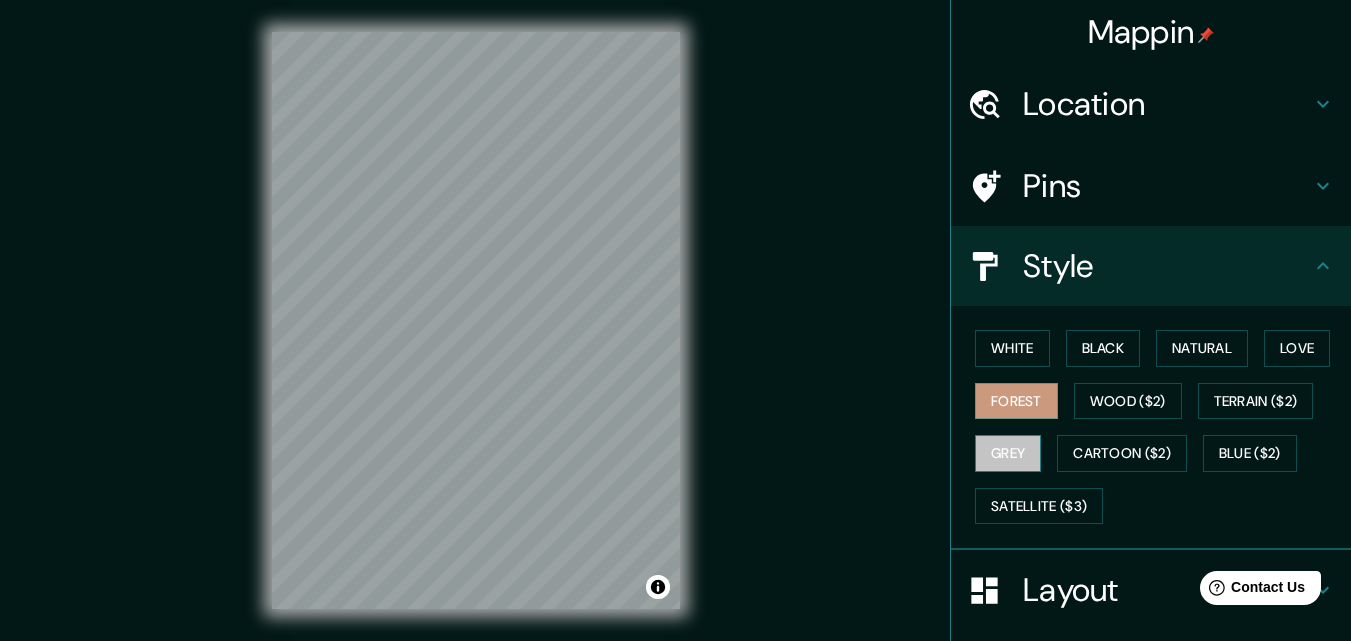 click on "Grey" at bounding box center (1008, 453) 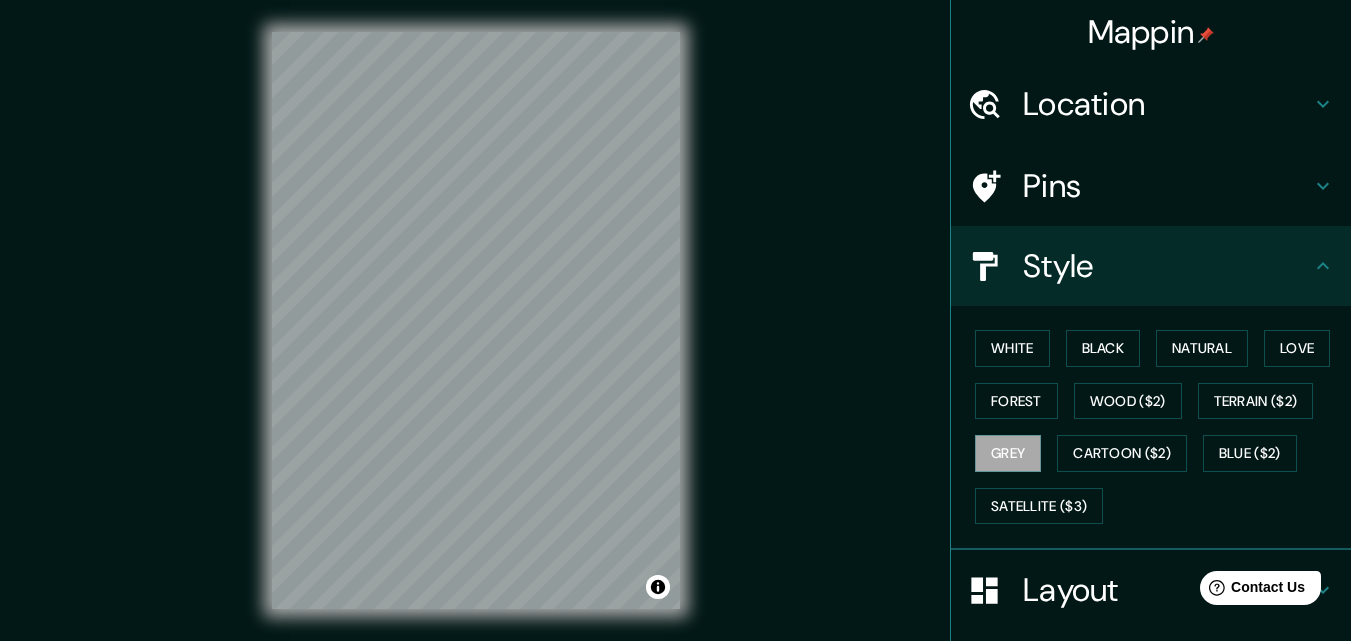 click on "Location" at bounding box center [1167, 104] 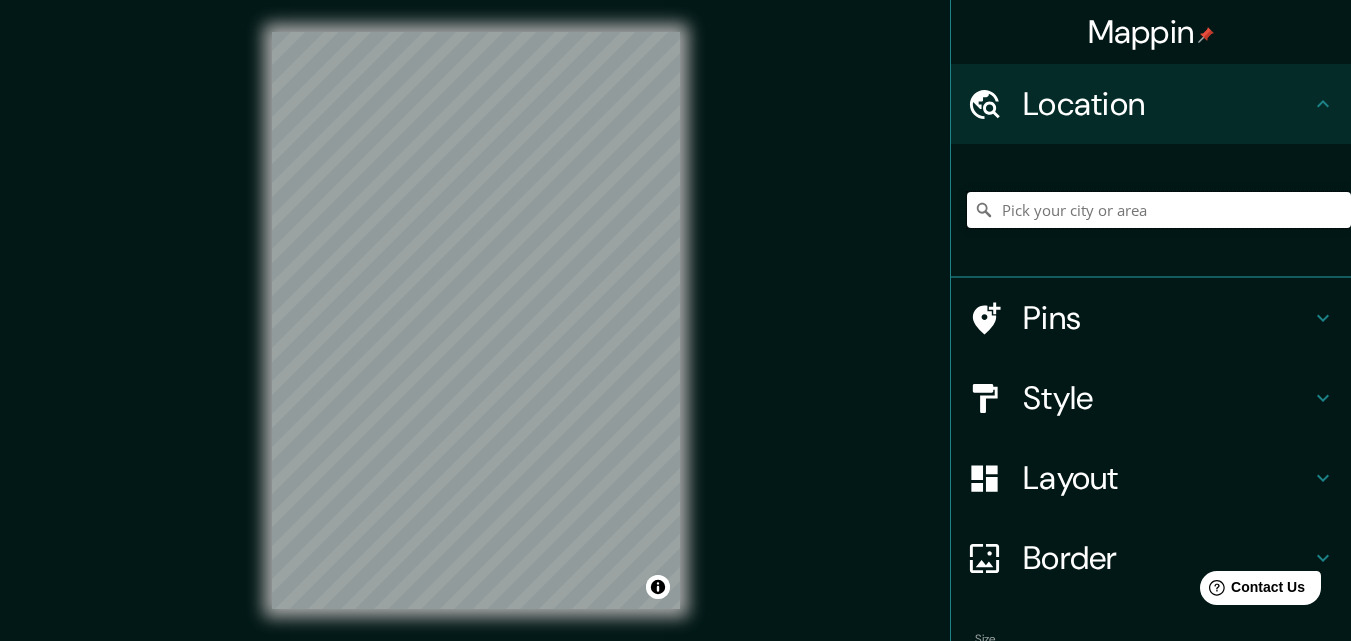 click at bounding box center (1159, 210) 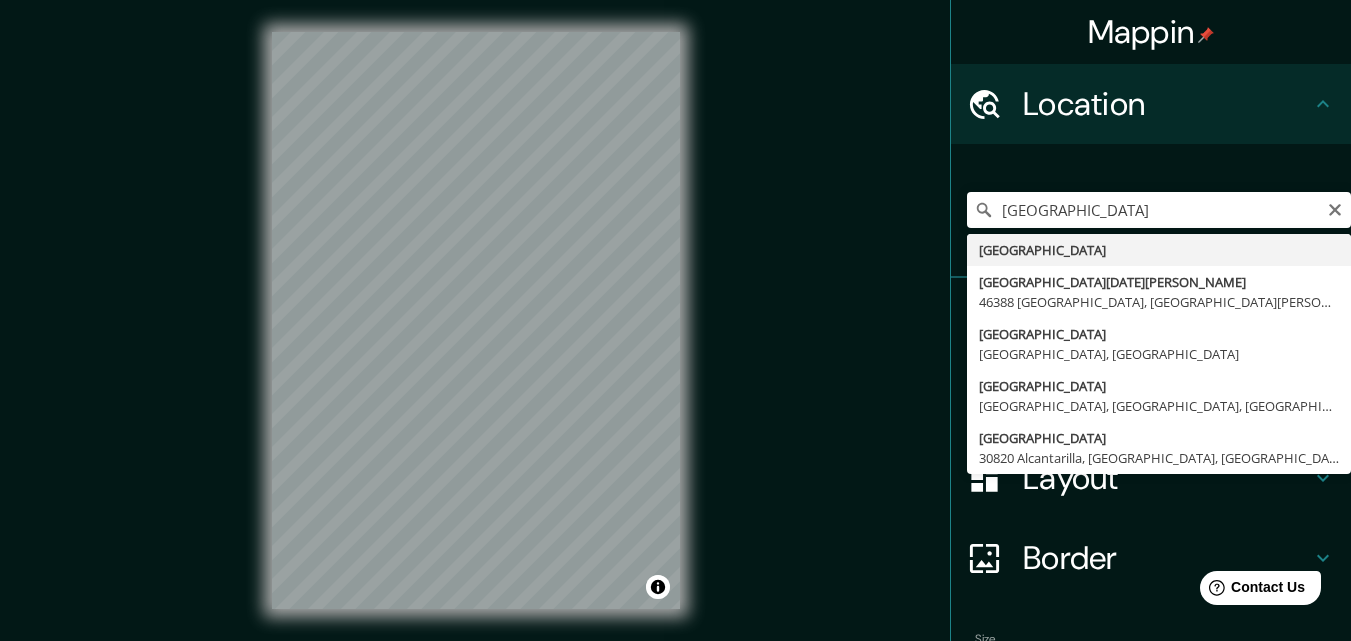 type on "[GEOGRAPHIC_DATA]" 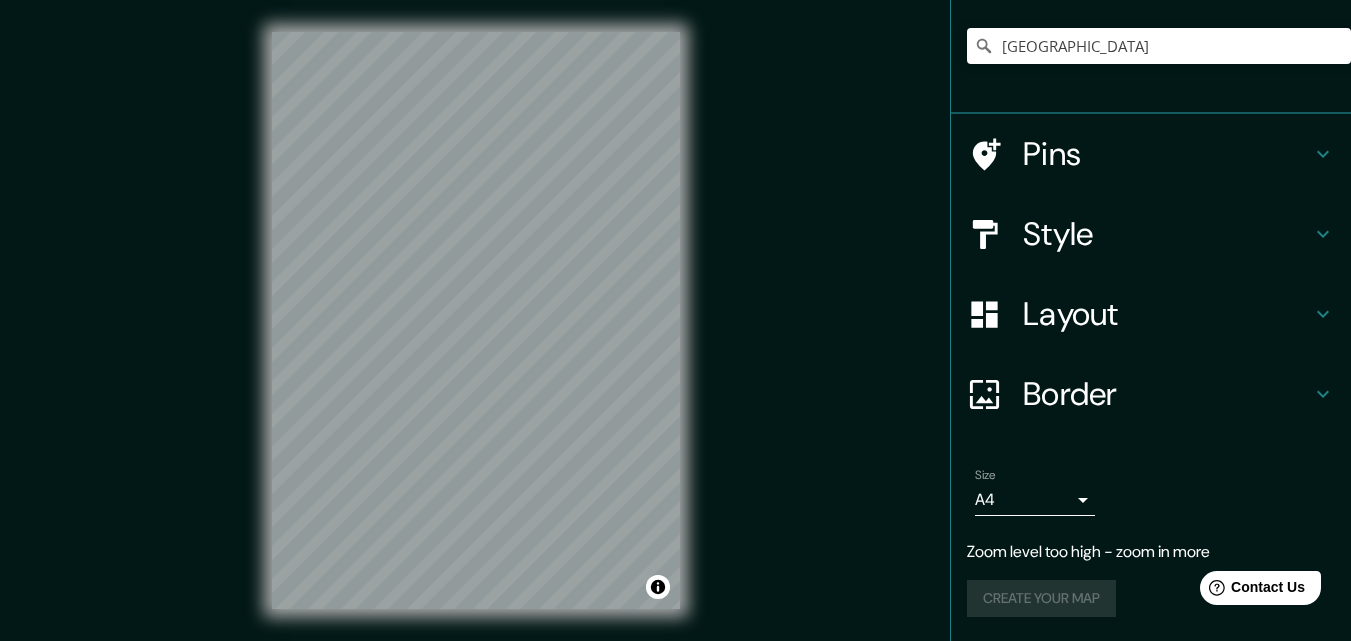 click on "Border" at bounding box center (1167, 394) 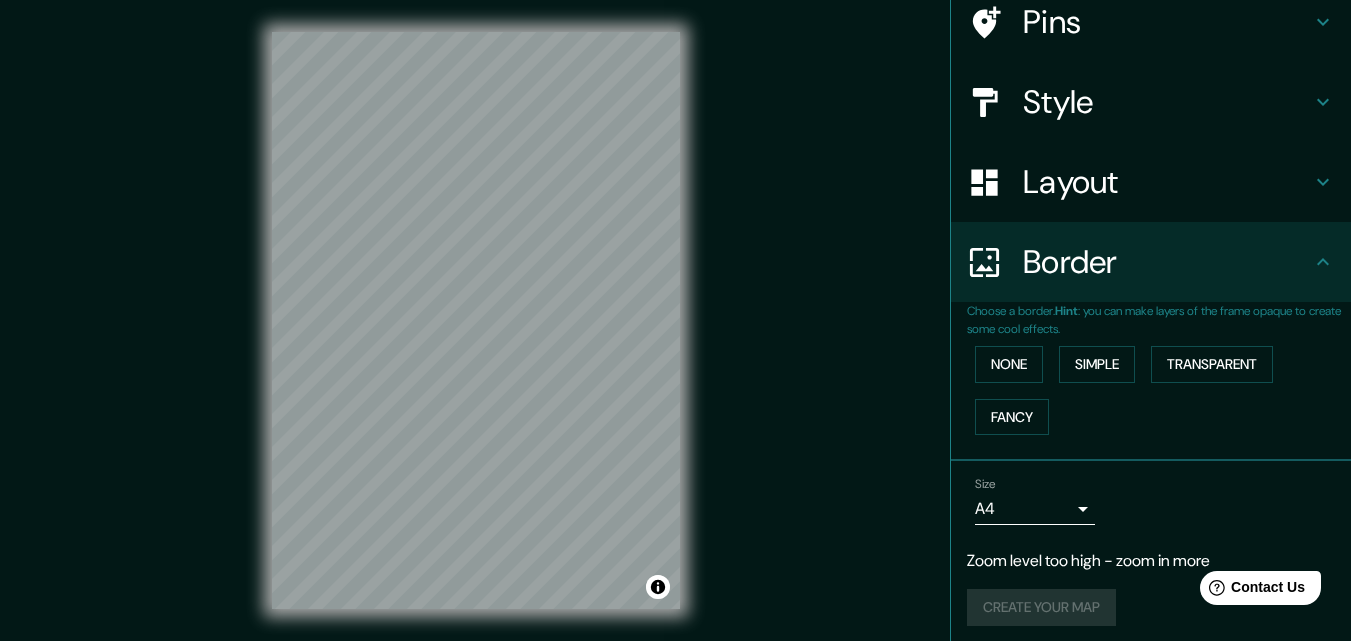 scroll, scrollTop: 132, scrollLeft: 0, axis: vertical 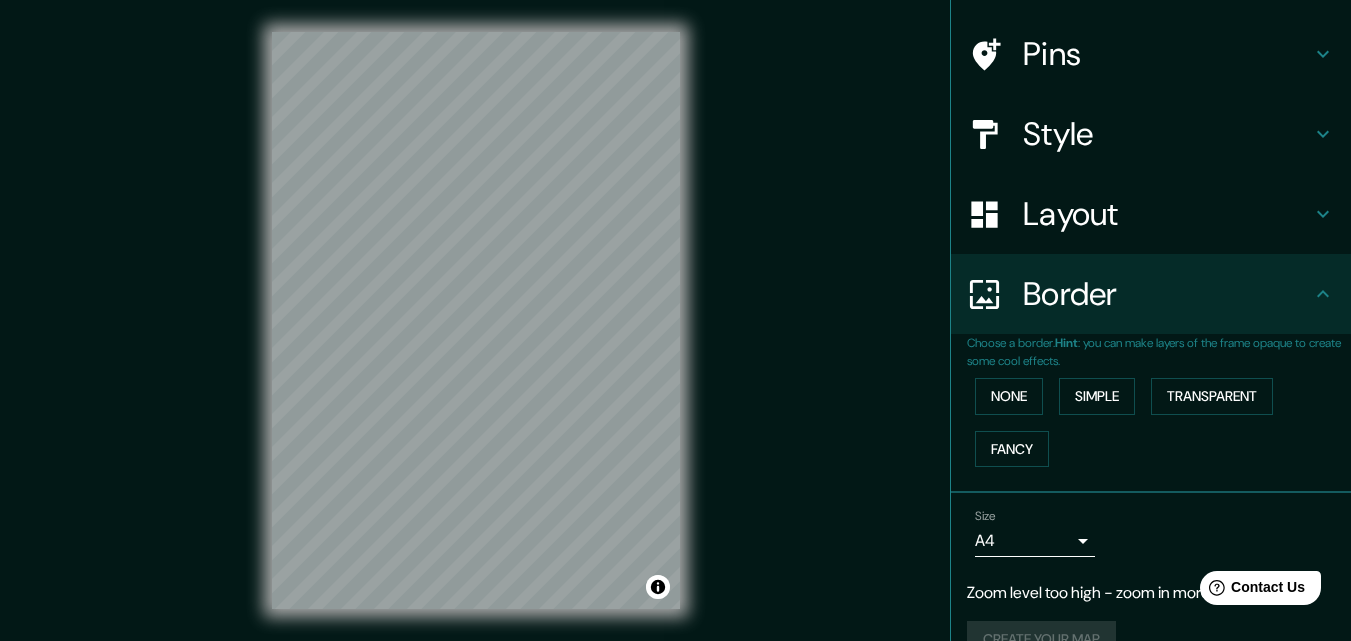 click on "Pins" at bounding box center [1167, 54] 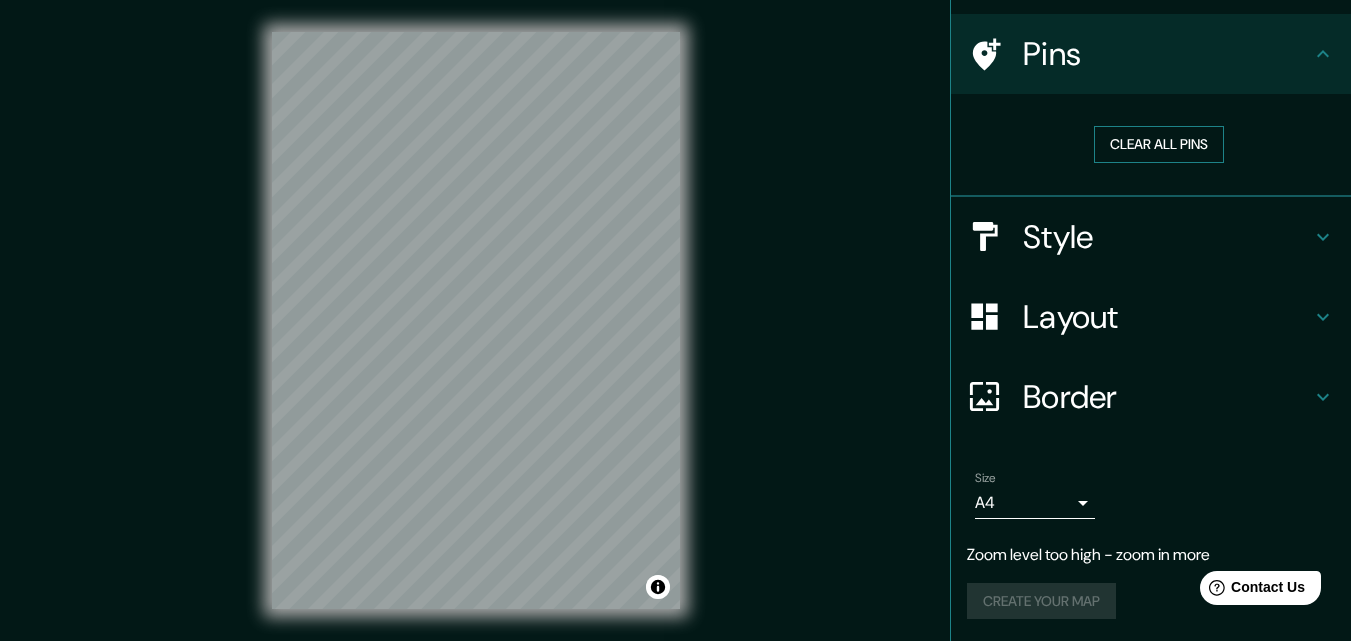 click on "Clear all pins" at bounding box center (1159, 144) 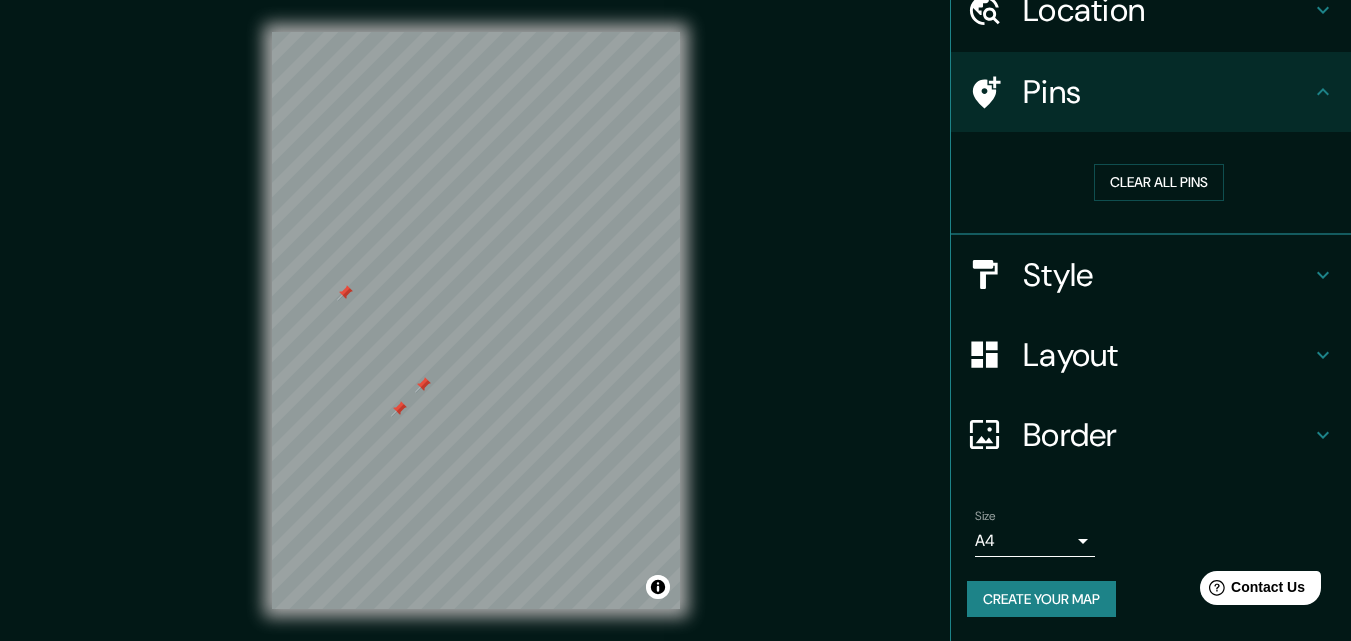 scroll, scrollTop: 132, scrollLeft: 0, axis: vertical 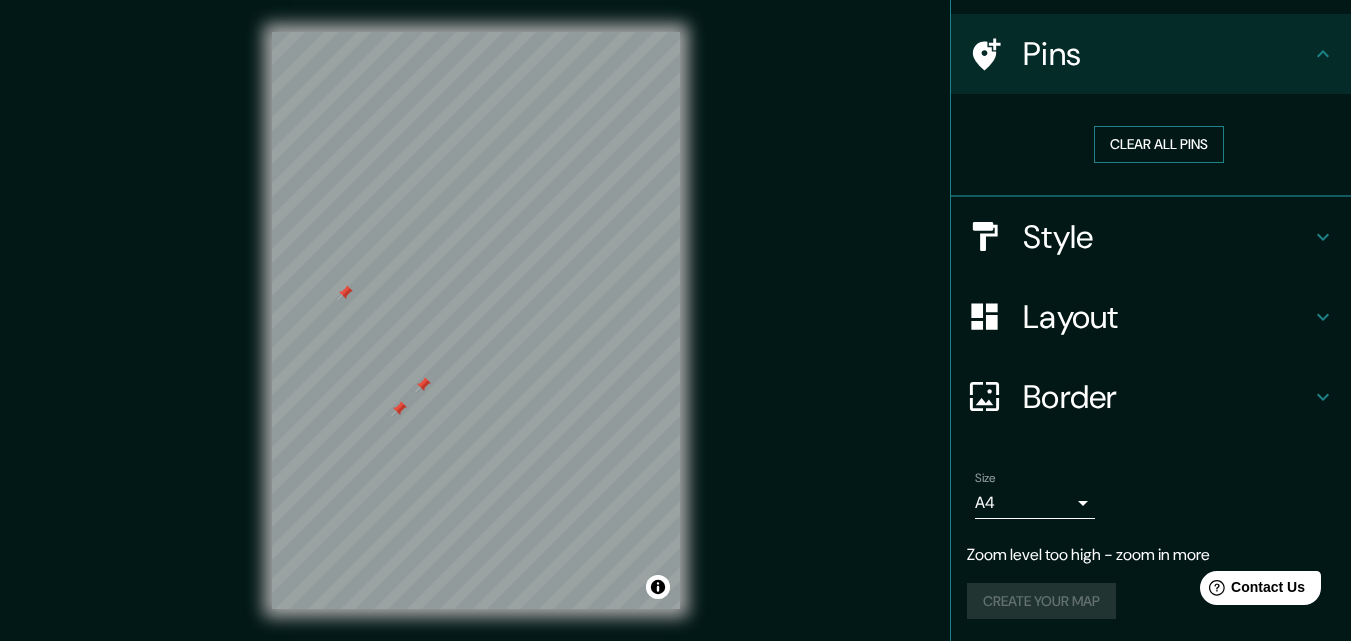 click on "Clear all pins" at bounding box center [1159, 144] 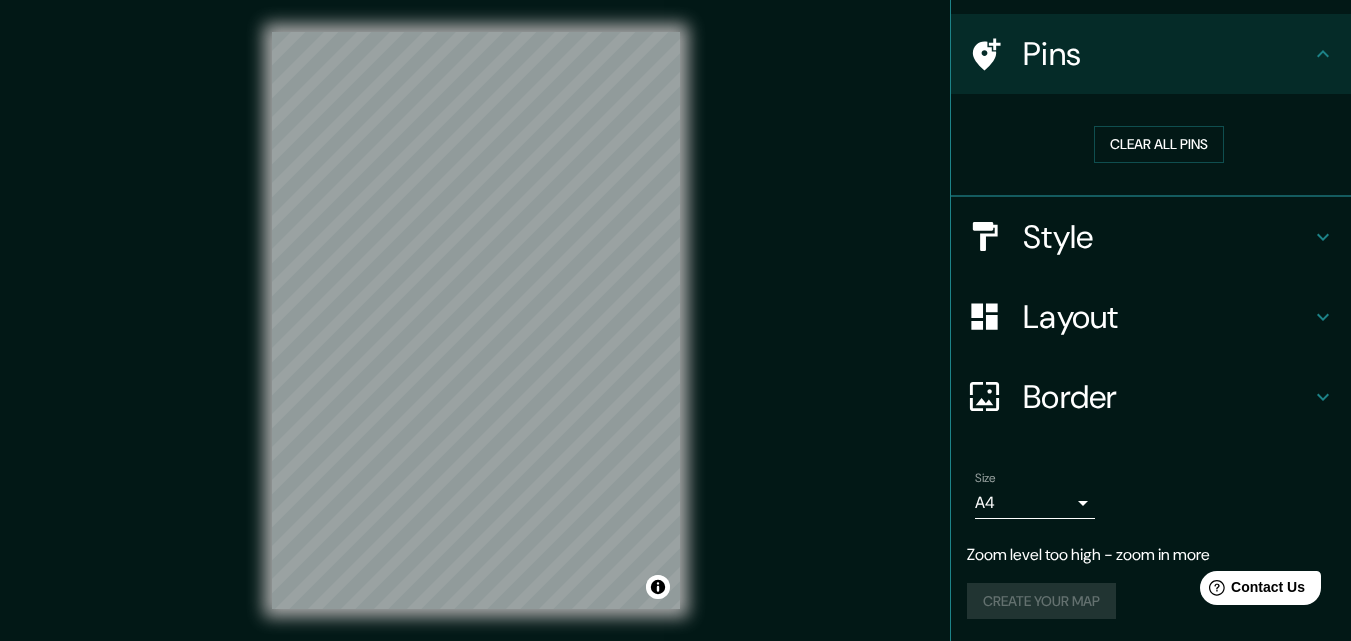 scroll, scrollTop: 134, scrollLeft: 0, axis: vertical 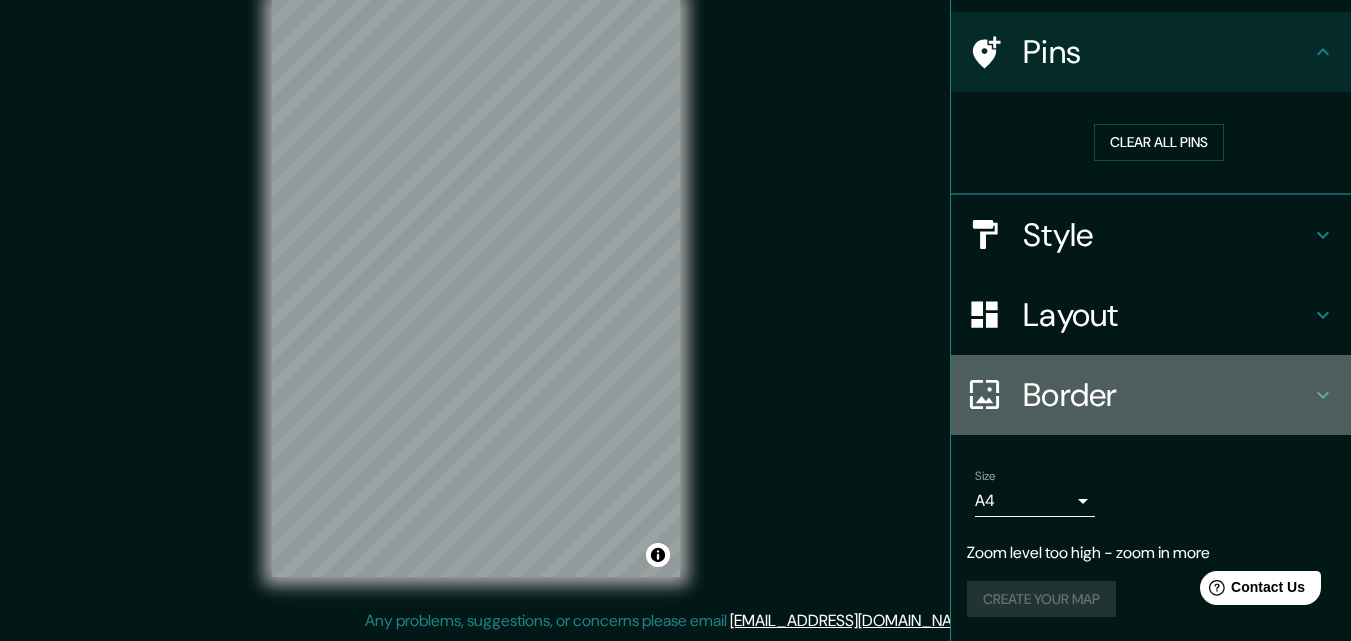 click on "Border" at bounding box center (1167, 395) 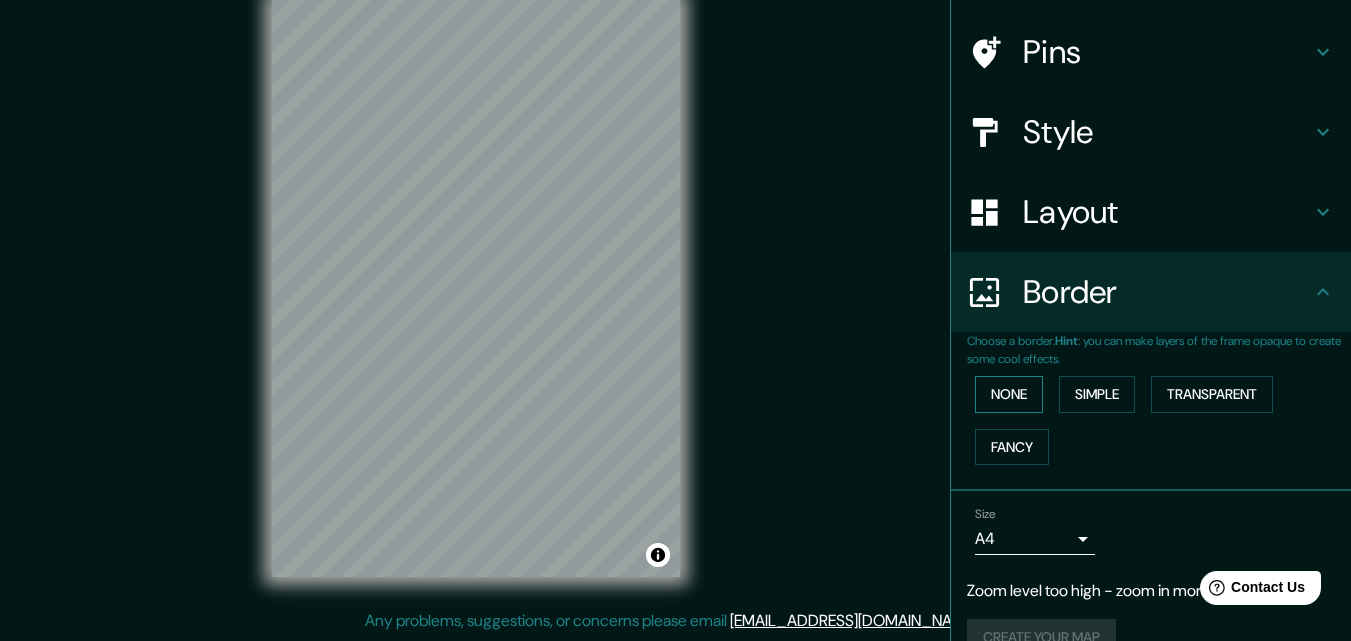 click on "None" at bounding box center [1009, 394] 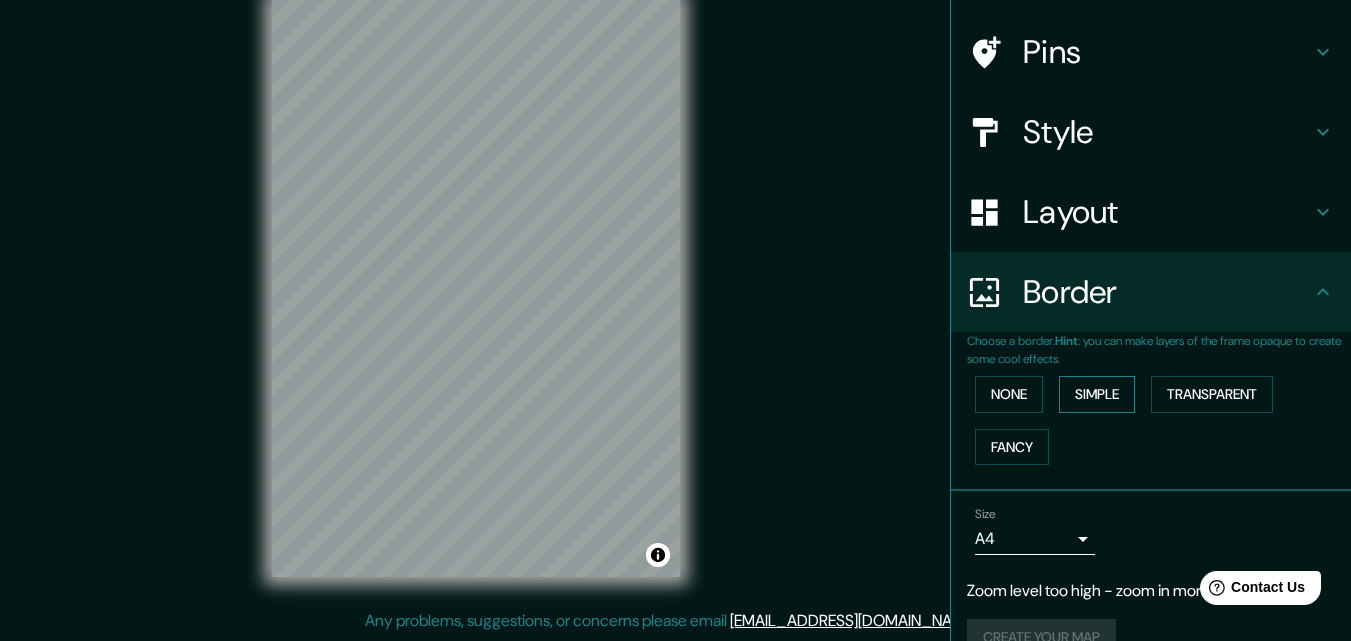 click on "Simple" at bounding box center (1097, 394) 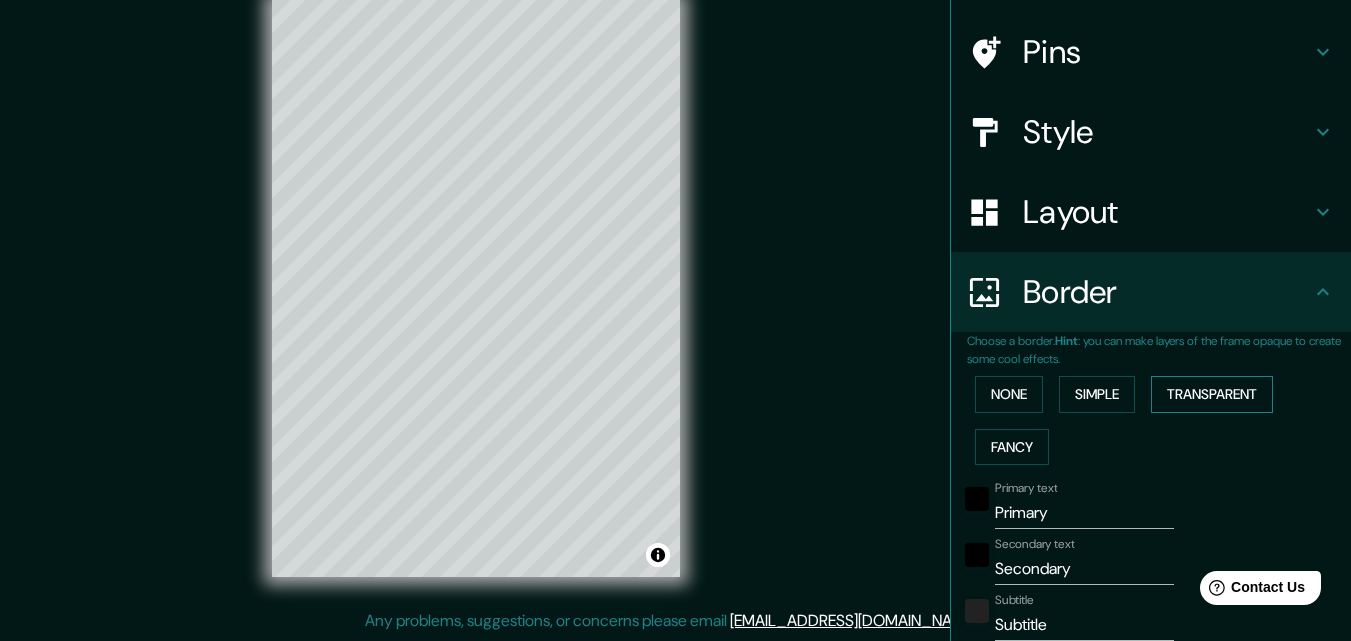 click on "Transparent" at bounding box center (1212, 394) 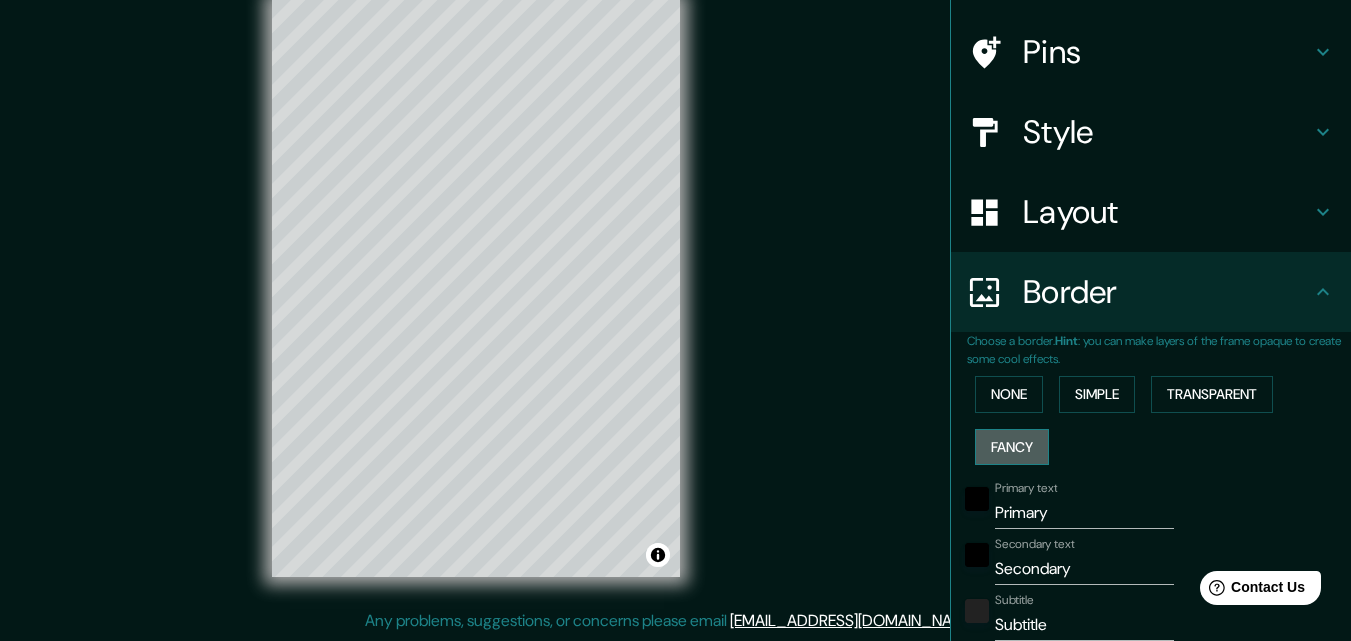 click on "Fancy" at bounding box center [1012, 447] 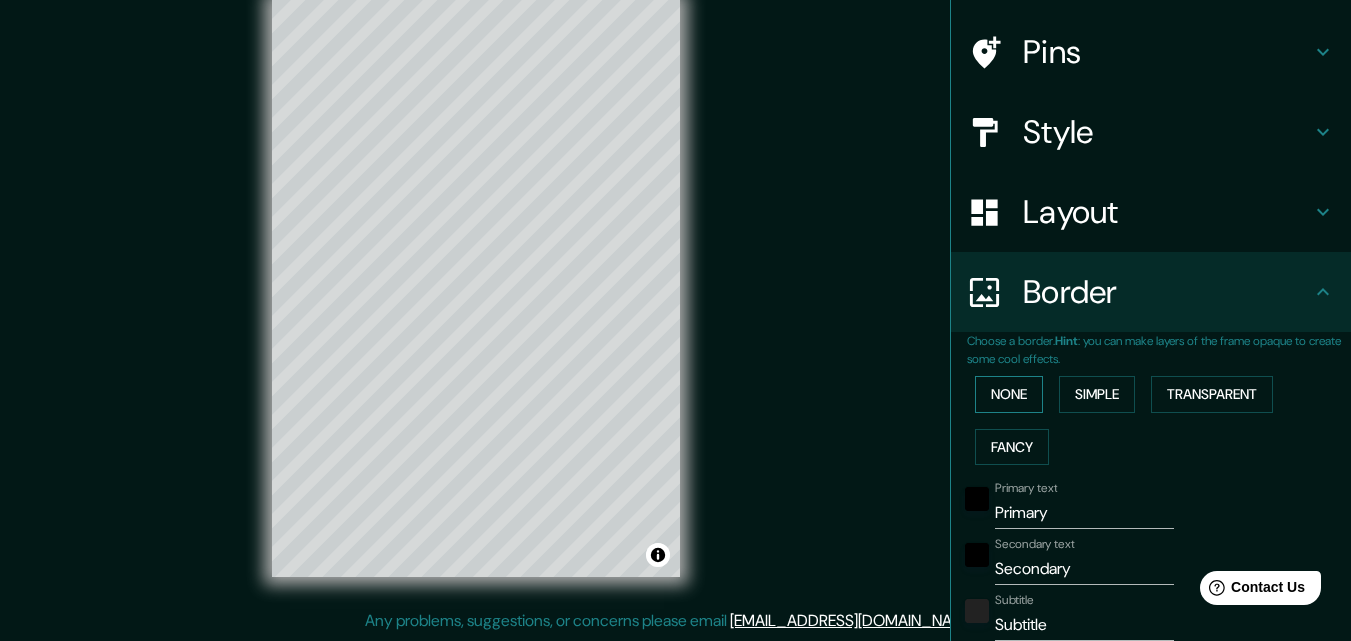 click on "None" at bounding box center (1009, 394) 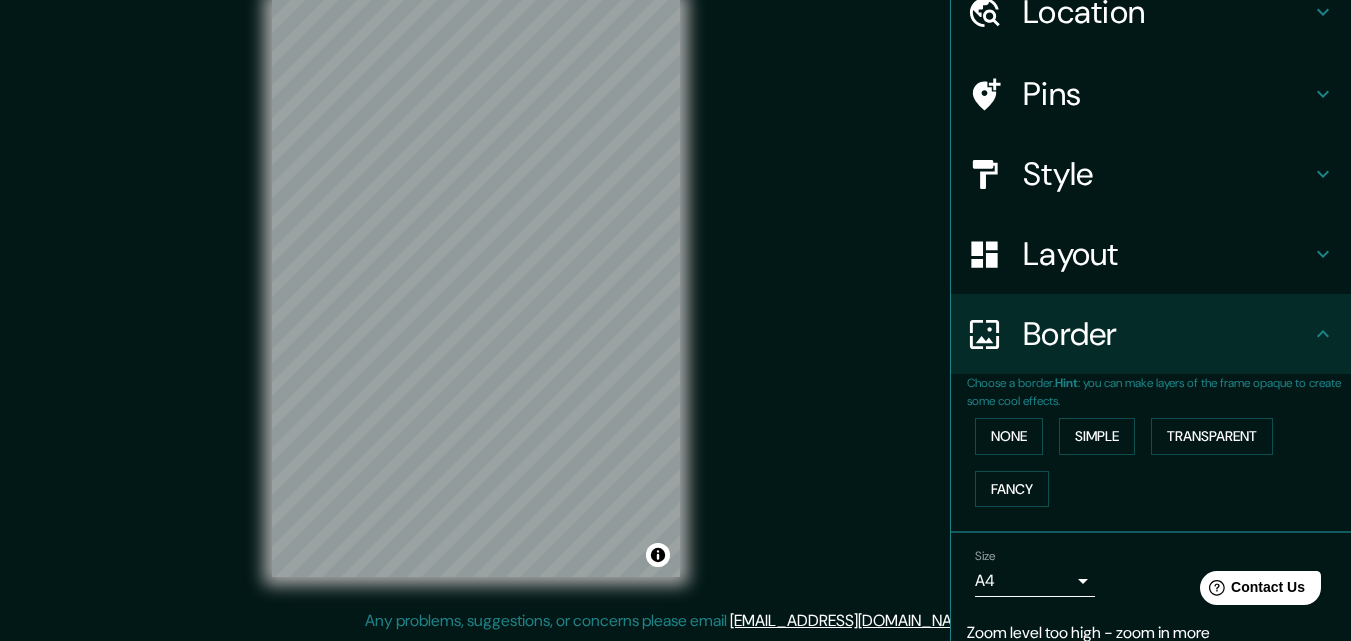 scroll, scrollTop: 0, scrollLeft: 0, axis: both 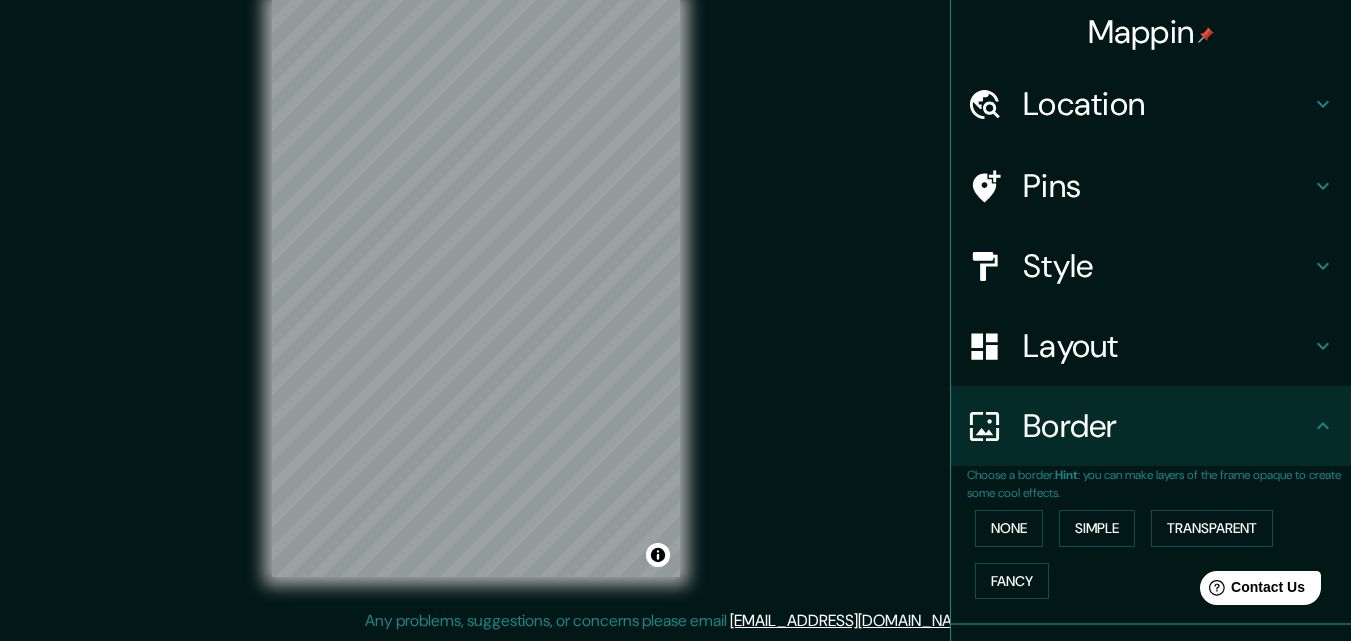 click on "Layout" at bounding box center (1167, 346) 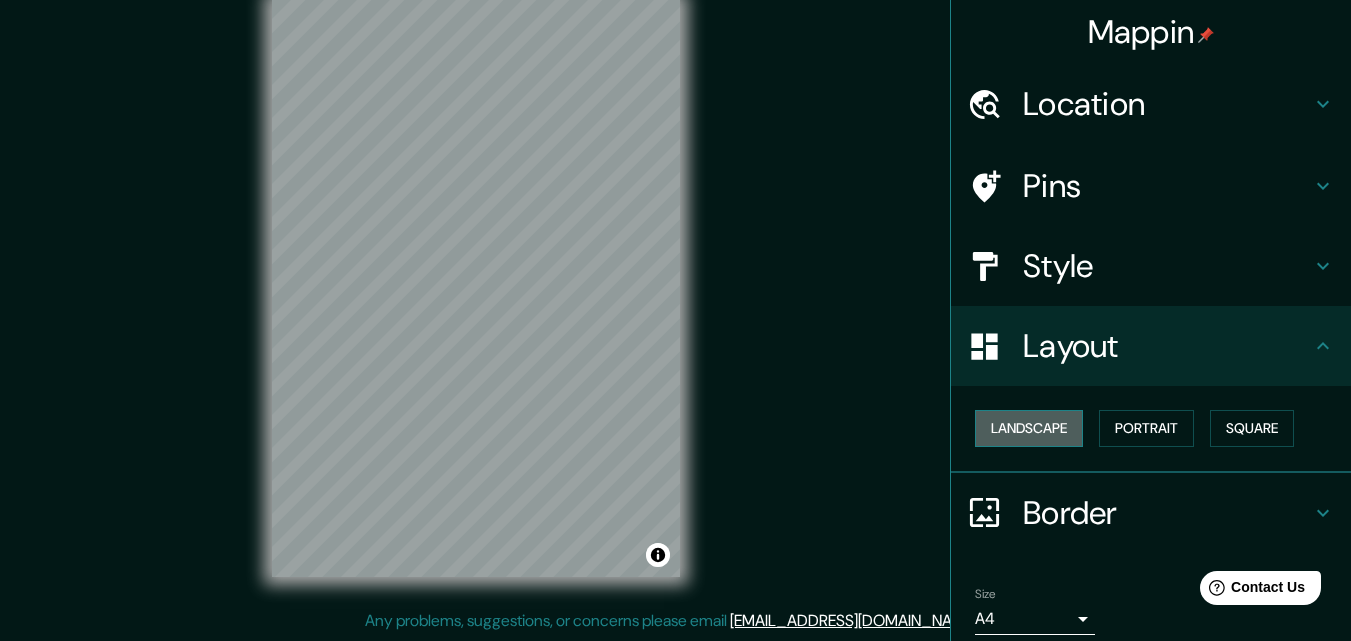 click on "Landscape" at bounding box center (1029, 428) 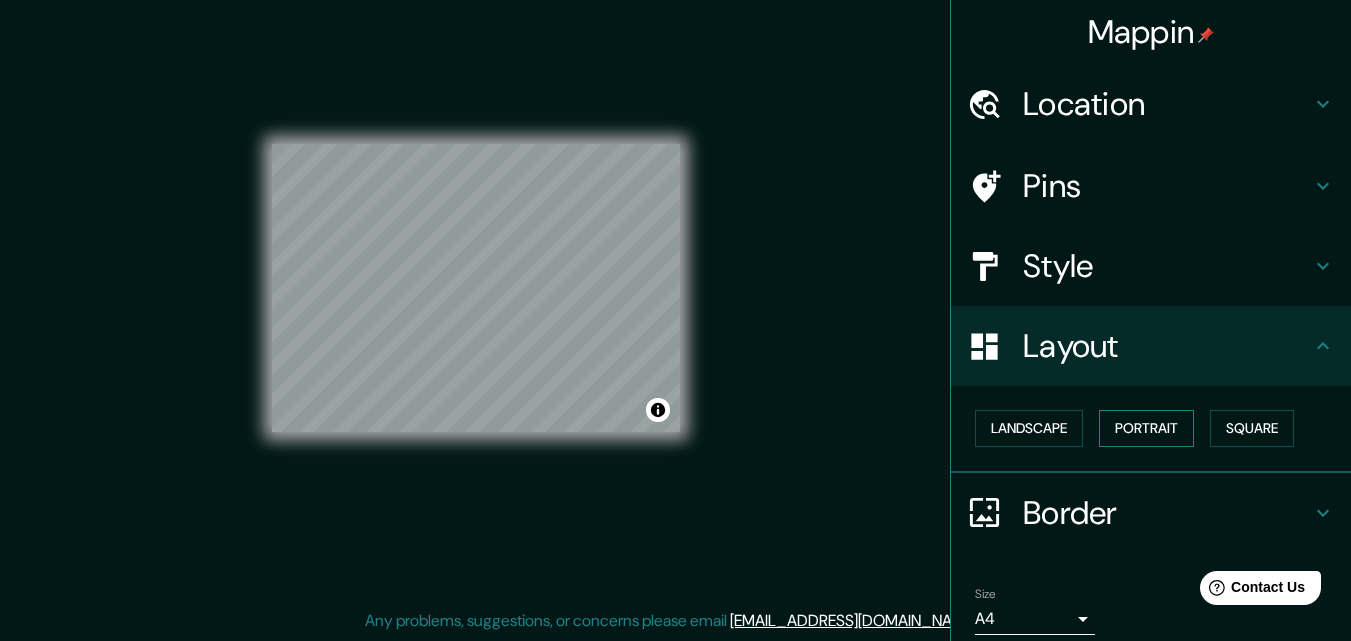 click on "Portrait" at bounding box center [1146, 428] 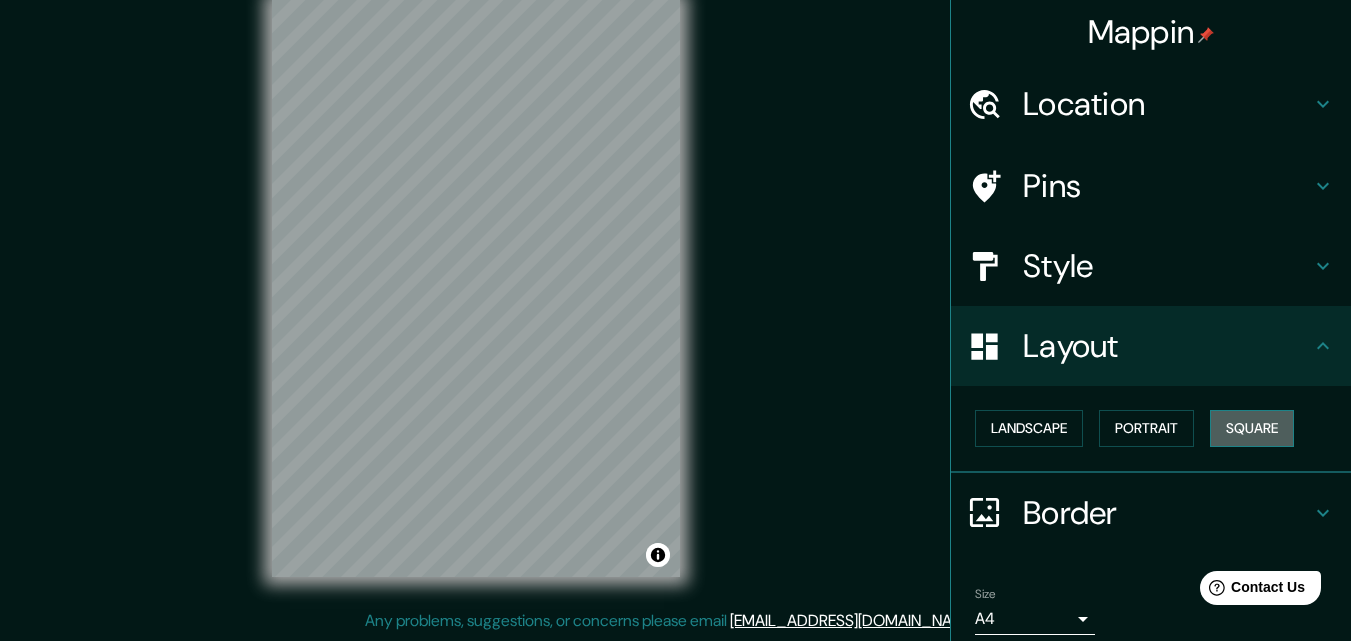 click on "Square" at bounding box center [1252, 428] 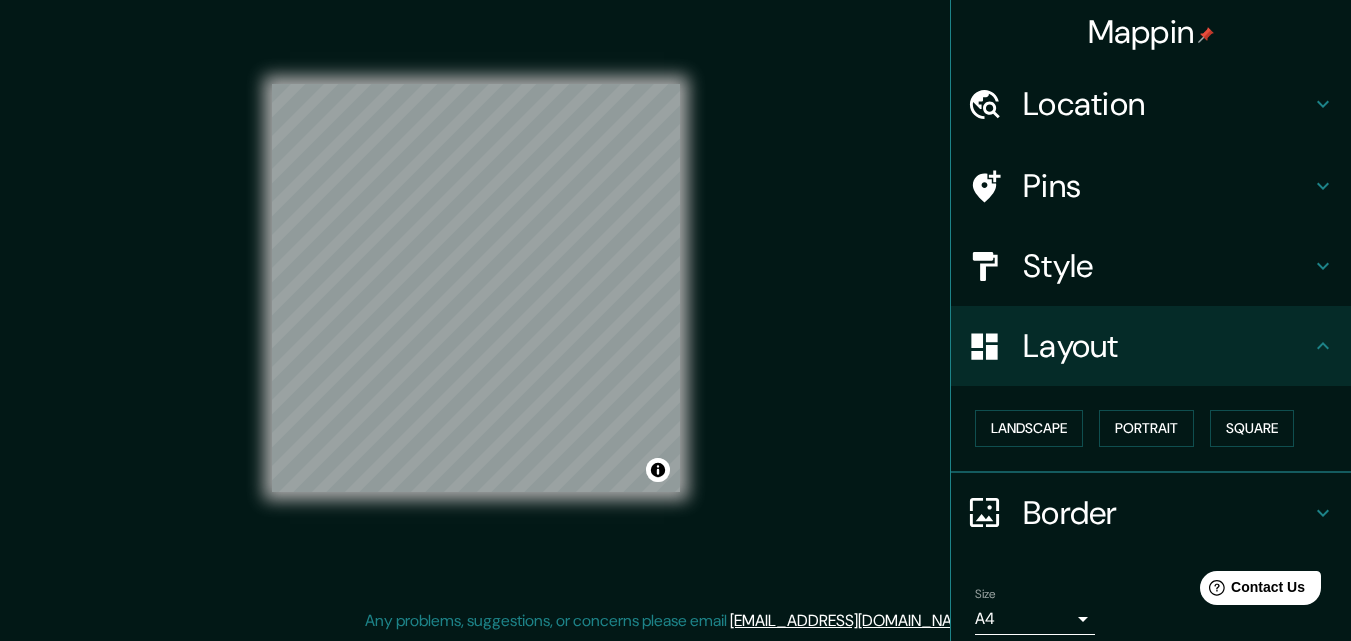 click on "Style" at bounding box center (1167, 266) 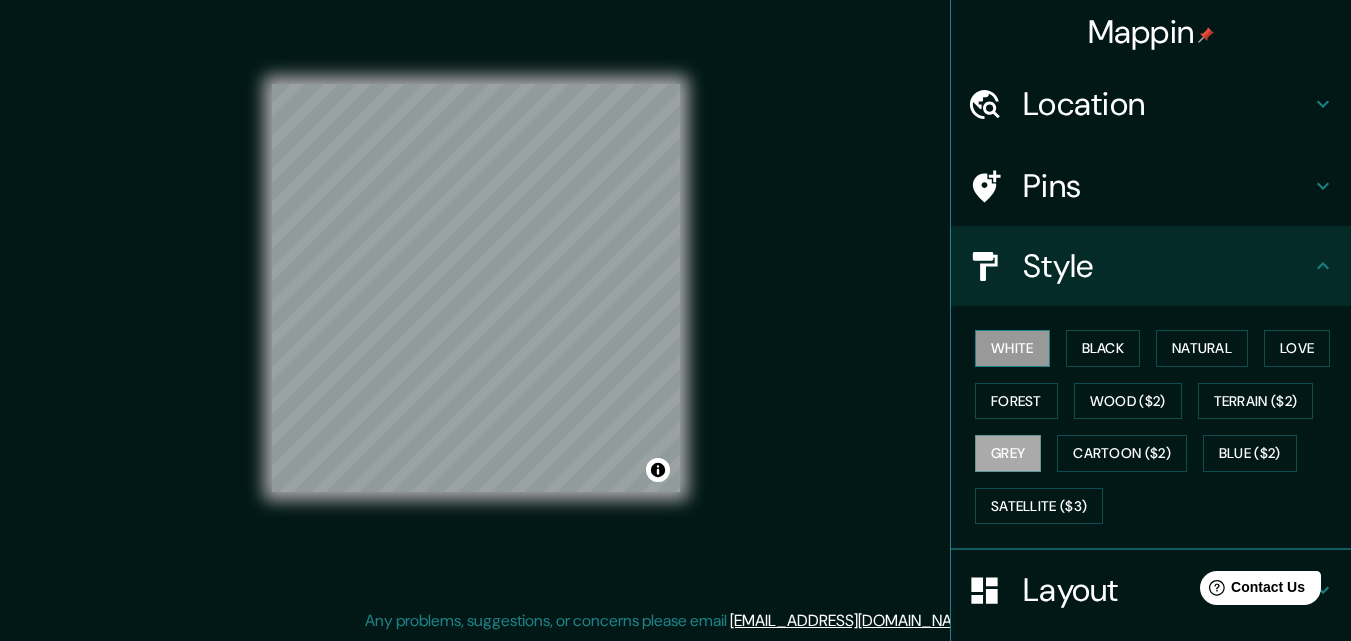 click on "White" at bounding box center [1012, 348] 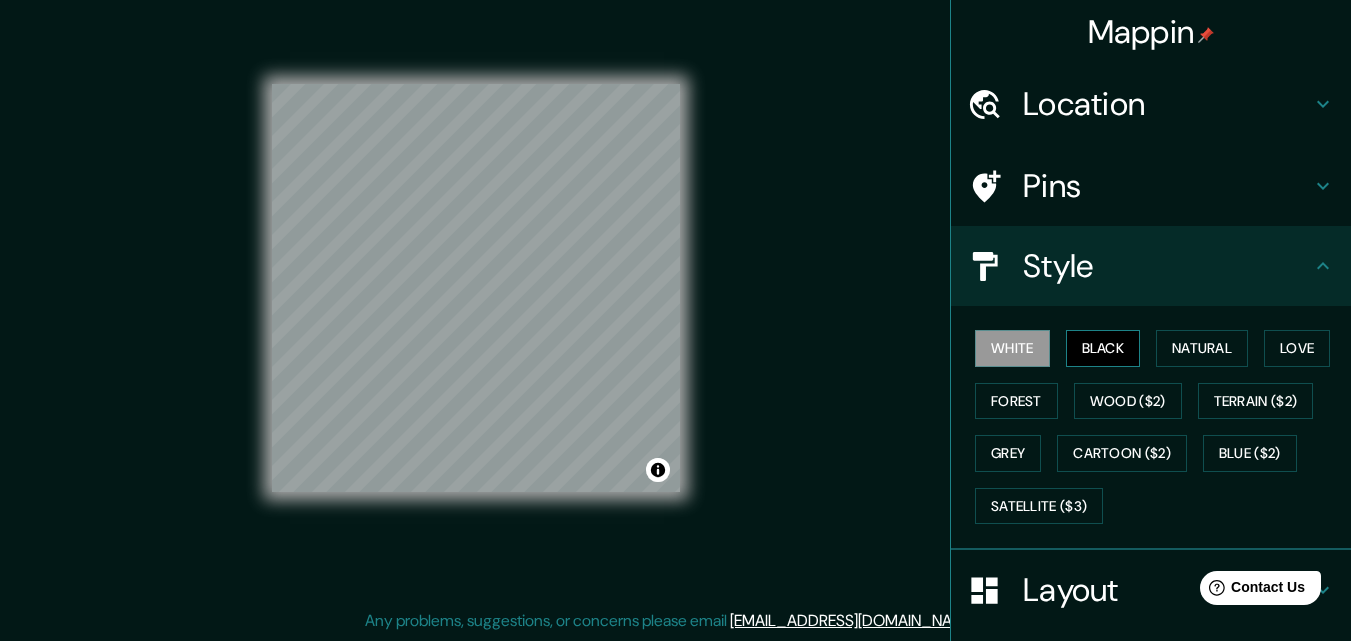 click on "Black" at bounding box center [1103, 348] 